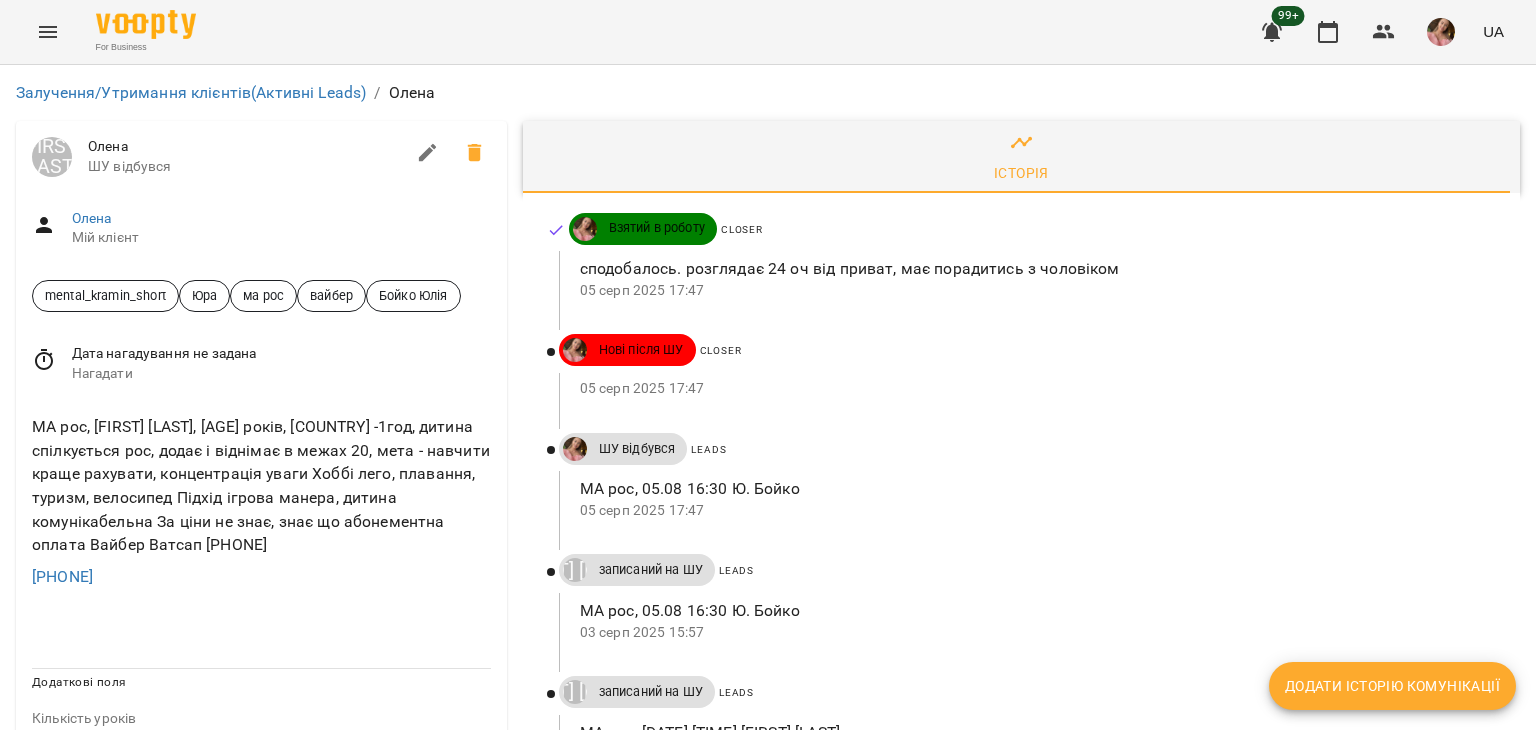 scroll, scrollTop: 0, scrollLeft: 0, axis: both 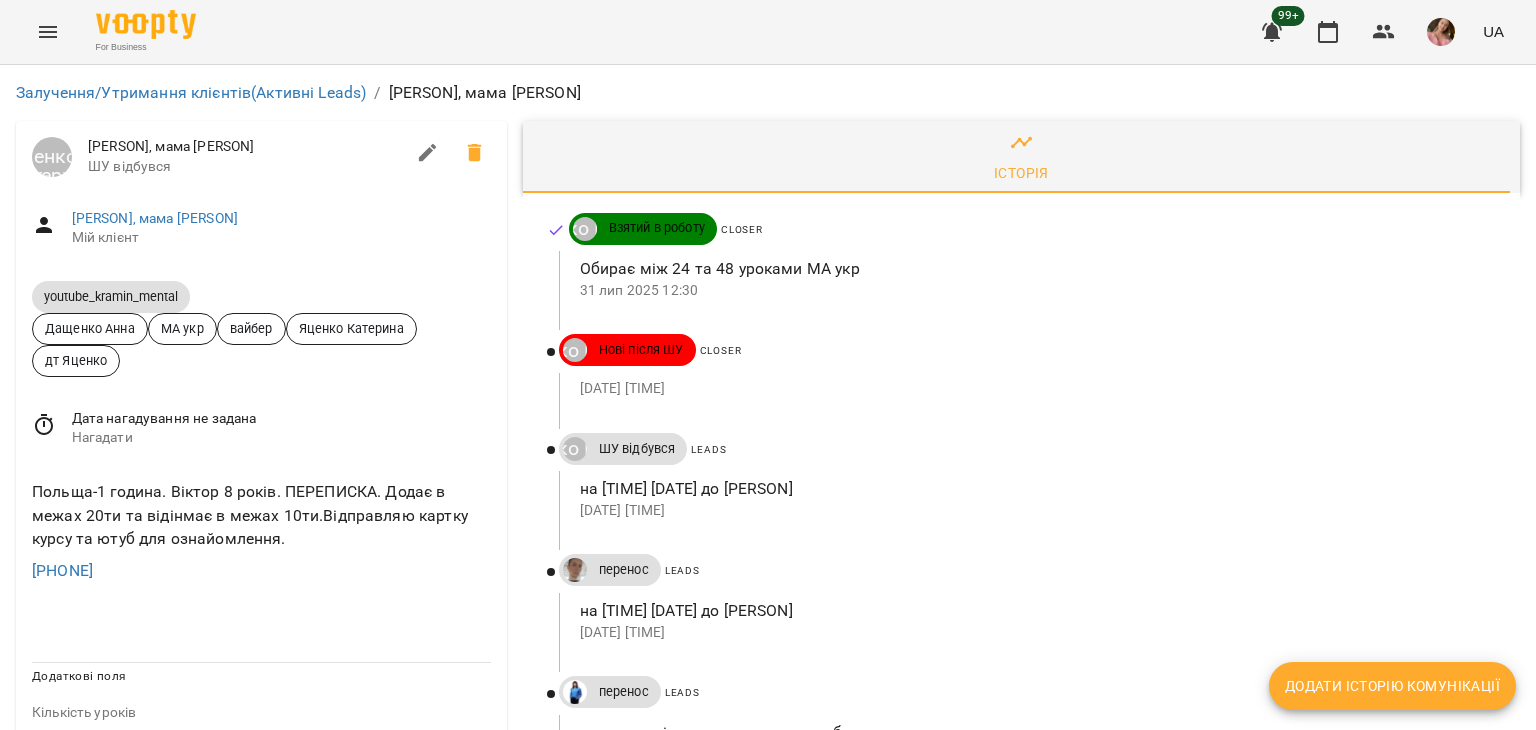 drag, startPoint x: 160, startPoint y: 573, endPoint x: 0, endPoint y: 583, distance: 160.3122 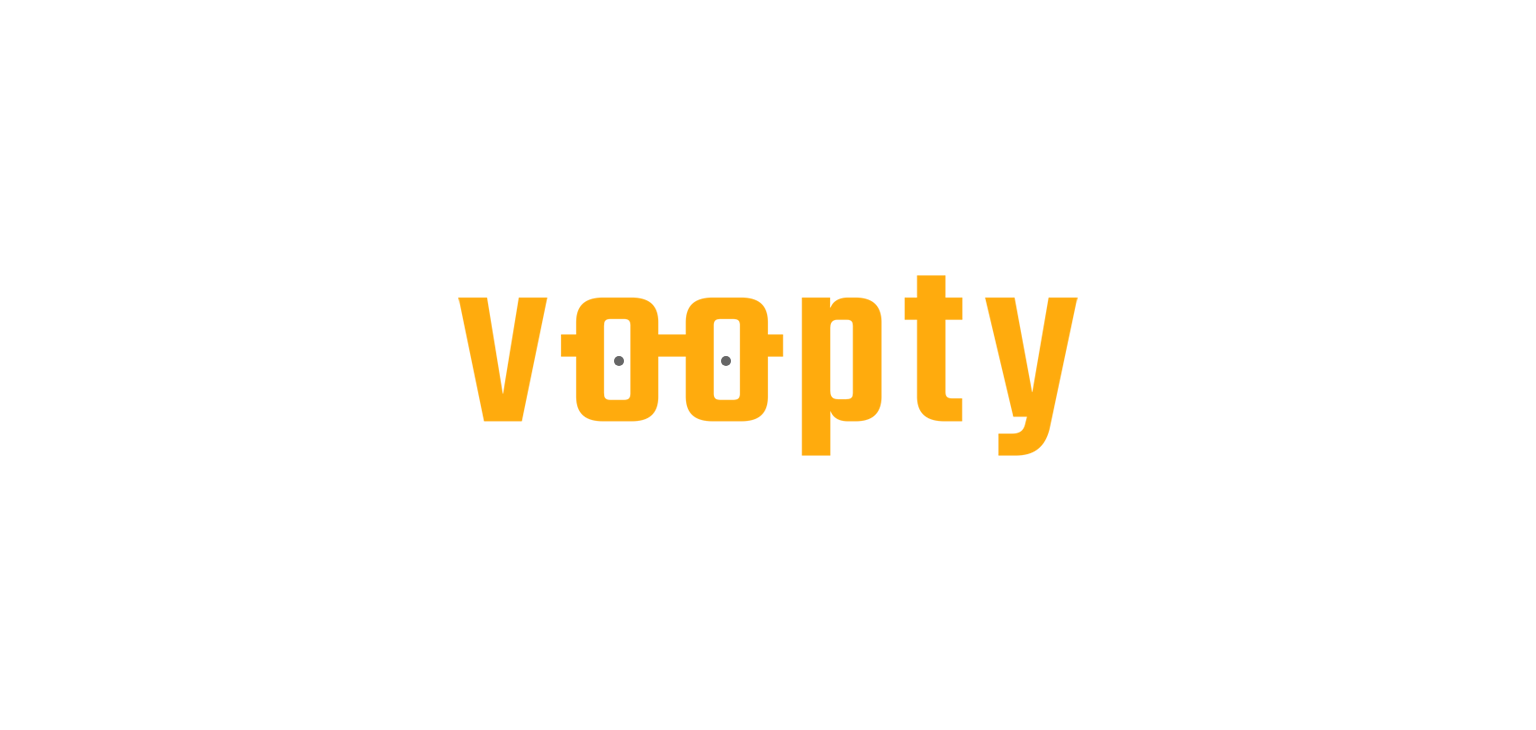 scroll, scrollTop: 0, scrollLeft: 0, axis: both 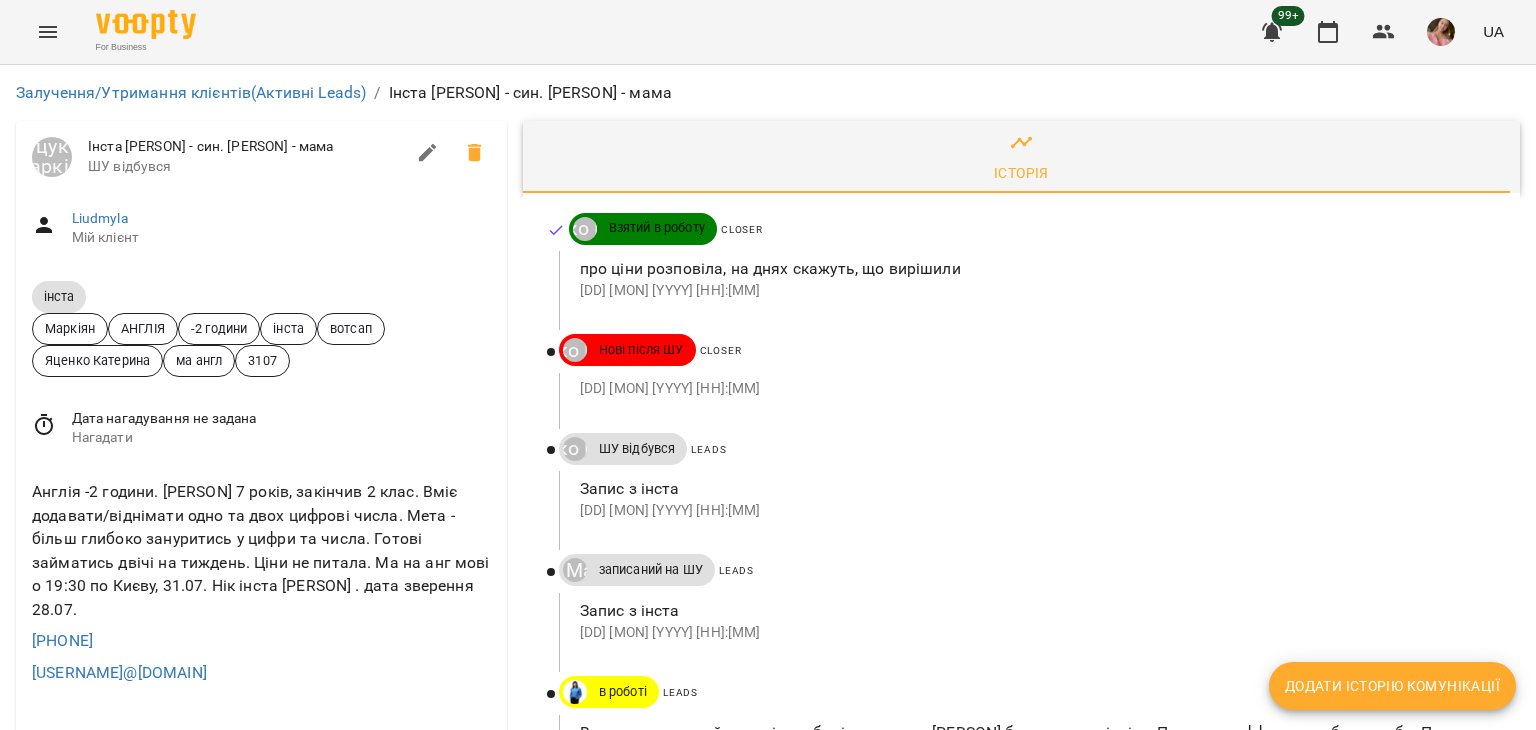 drag, startPoint x: 185, startPoint y: 556, endPoint x: 0, endPoint y: 553, distance: 185.02432 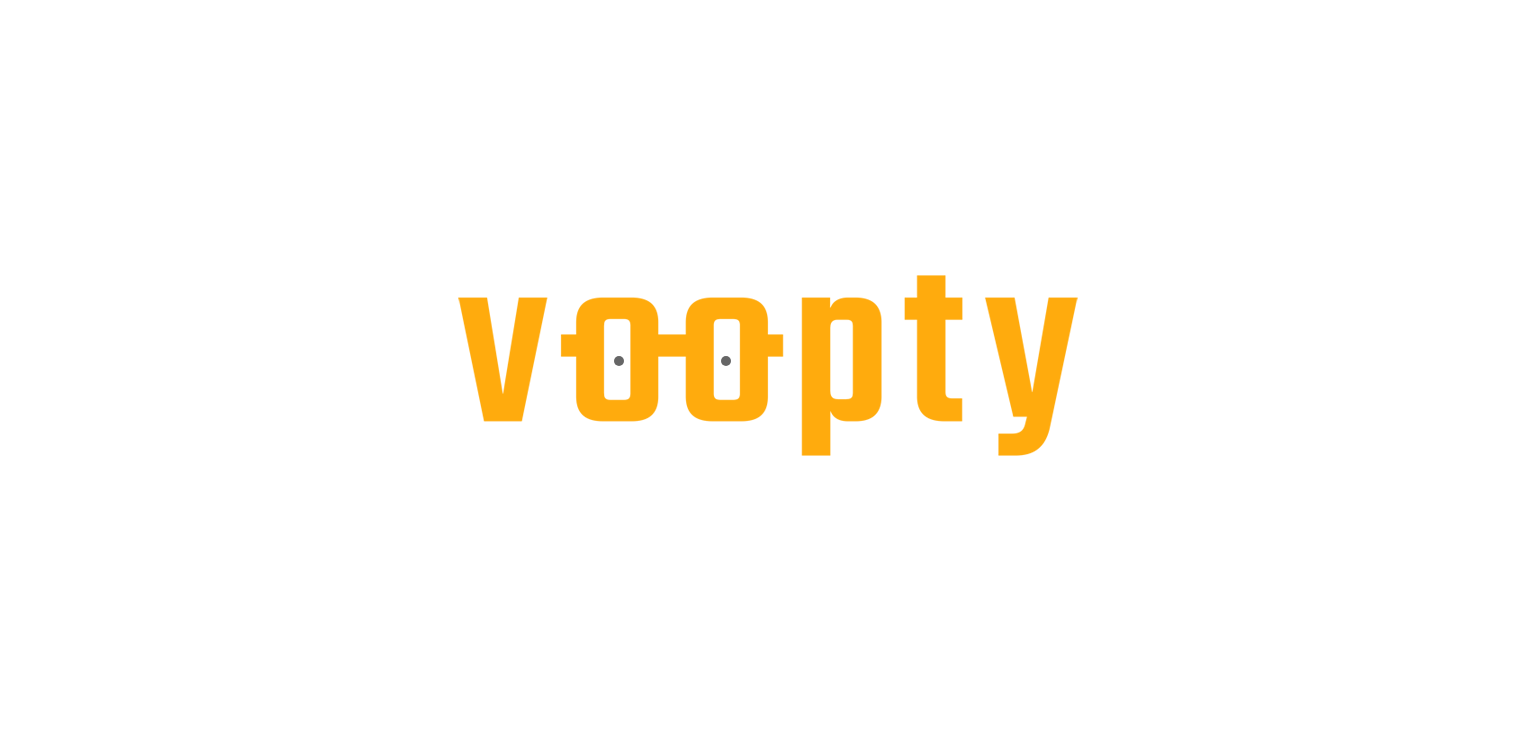 scroll, scrollTop: 0, scrollLeft: 0, axis: both 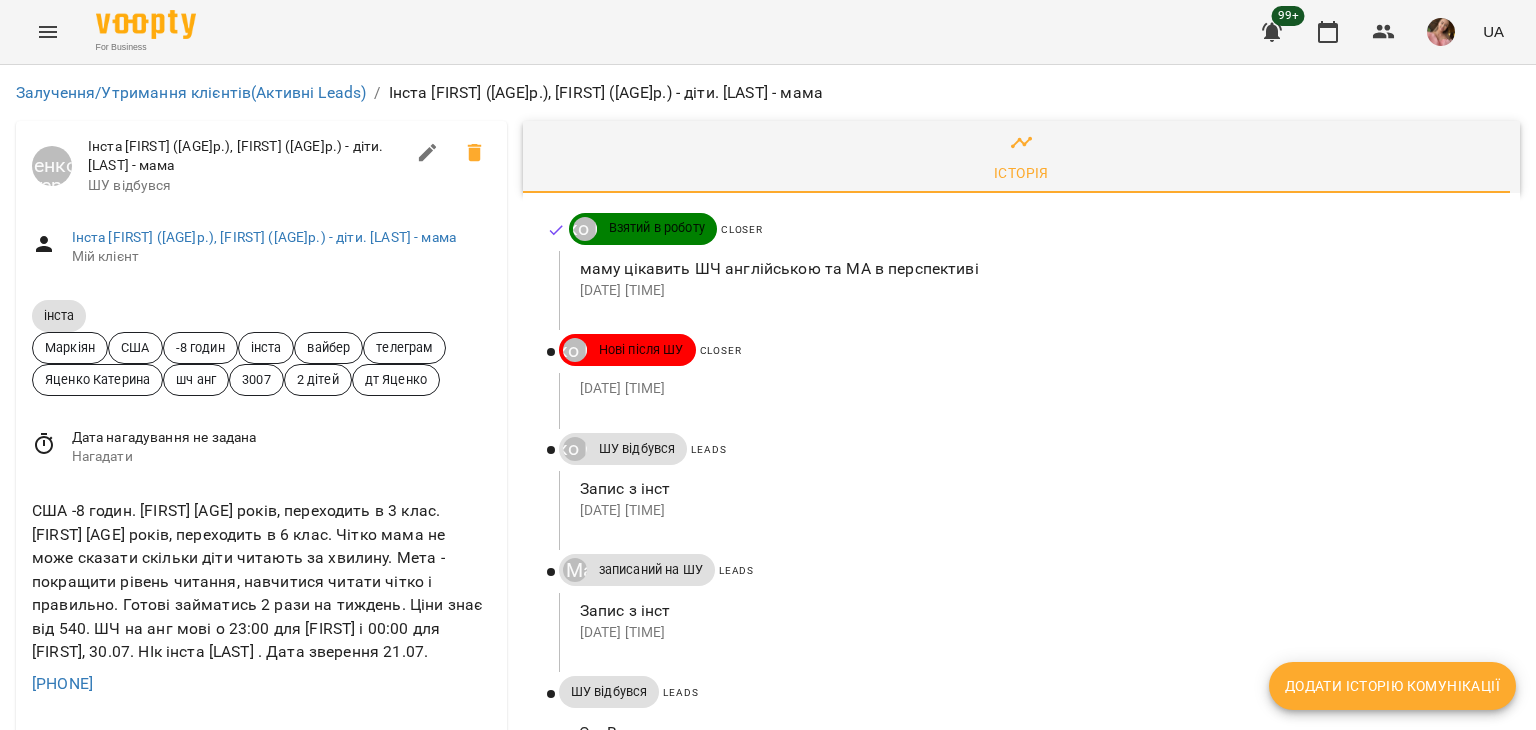 drag, startPoint x: 162, startPoint y: 571, endPoint x: 0, endPoint y: 577, distance: 162.11107 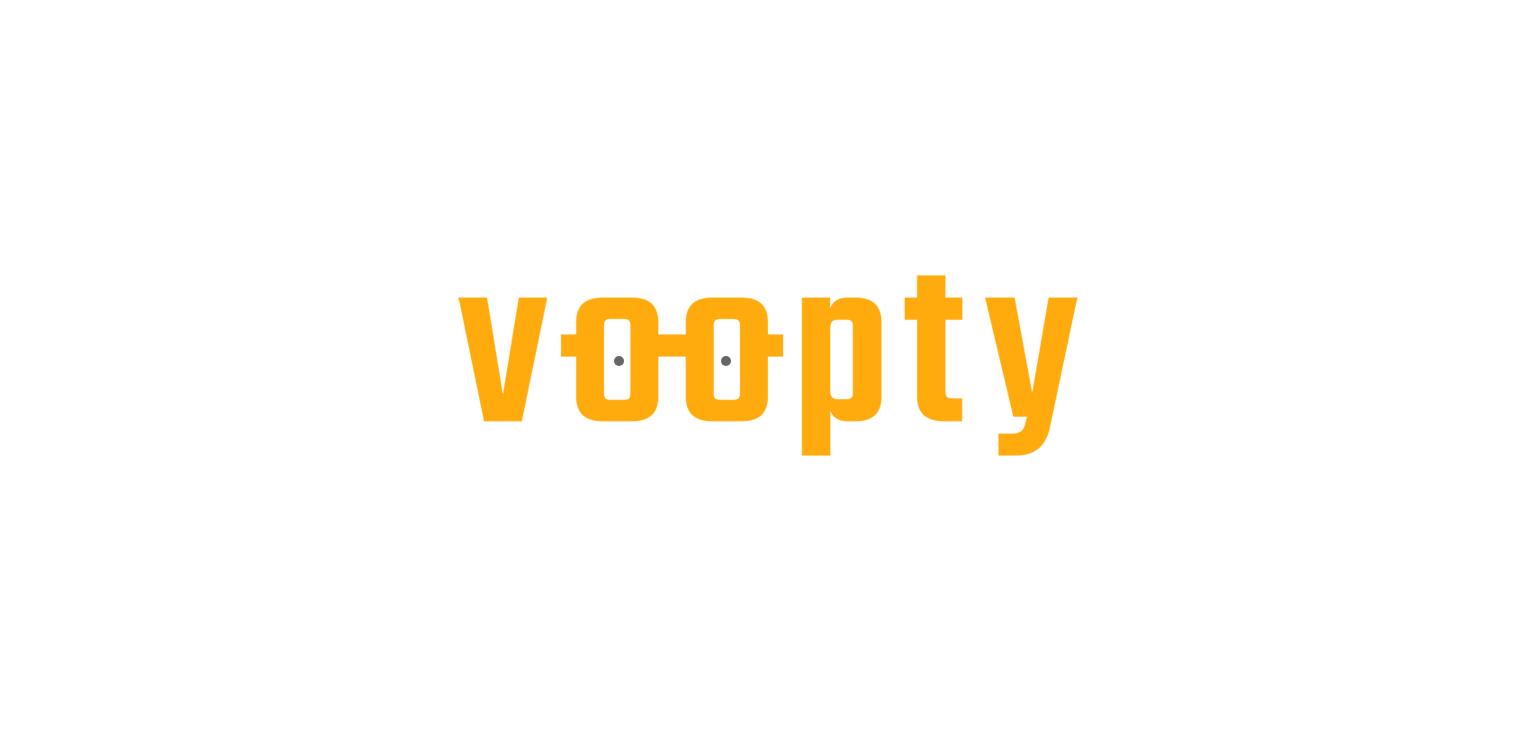 scroll, scrollTop: 0, scrollLeft: 0, axis: both 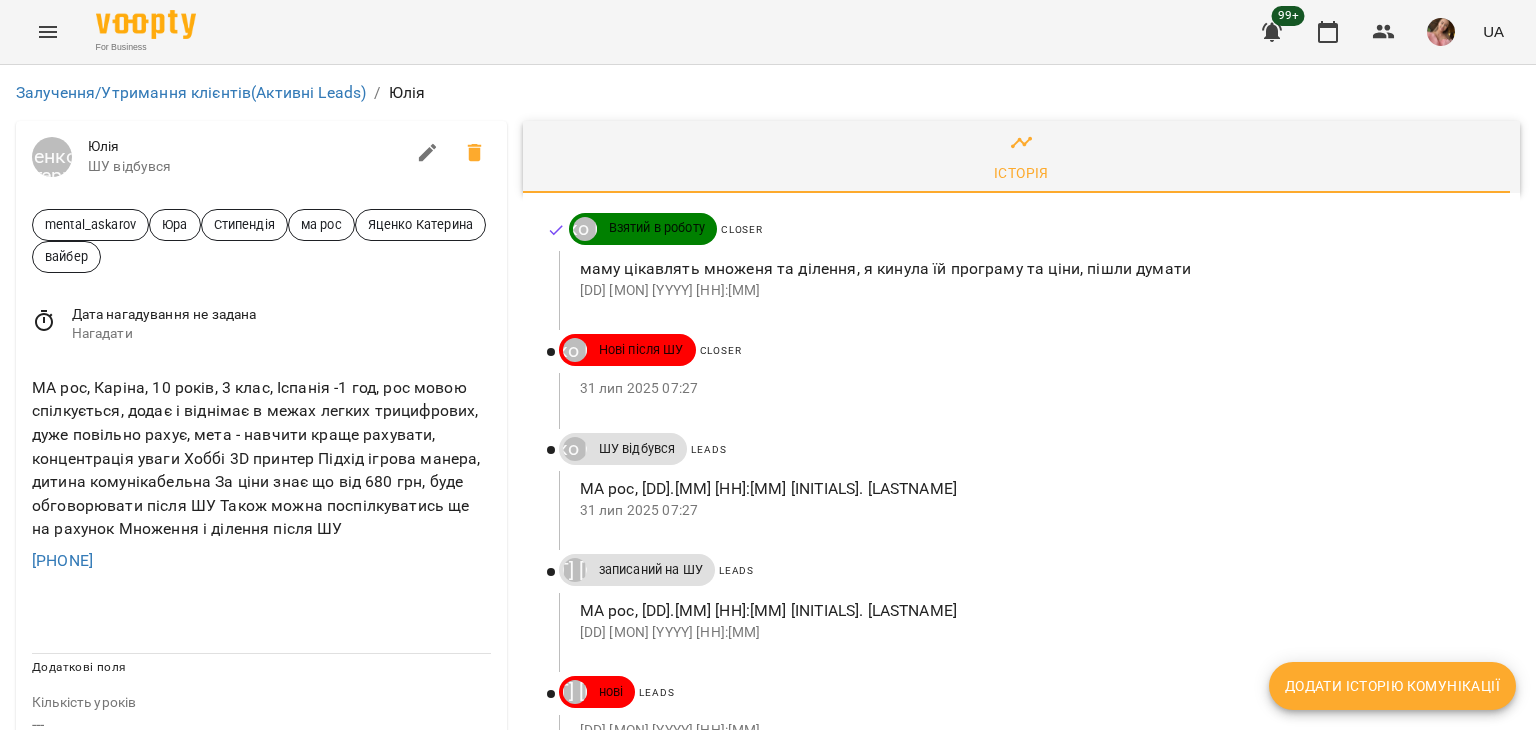 drag, startPoint x: 180, startPoint y: 554, endPoint x: 0, endPoint y: 557, distance: 180.025 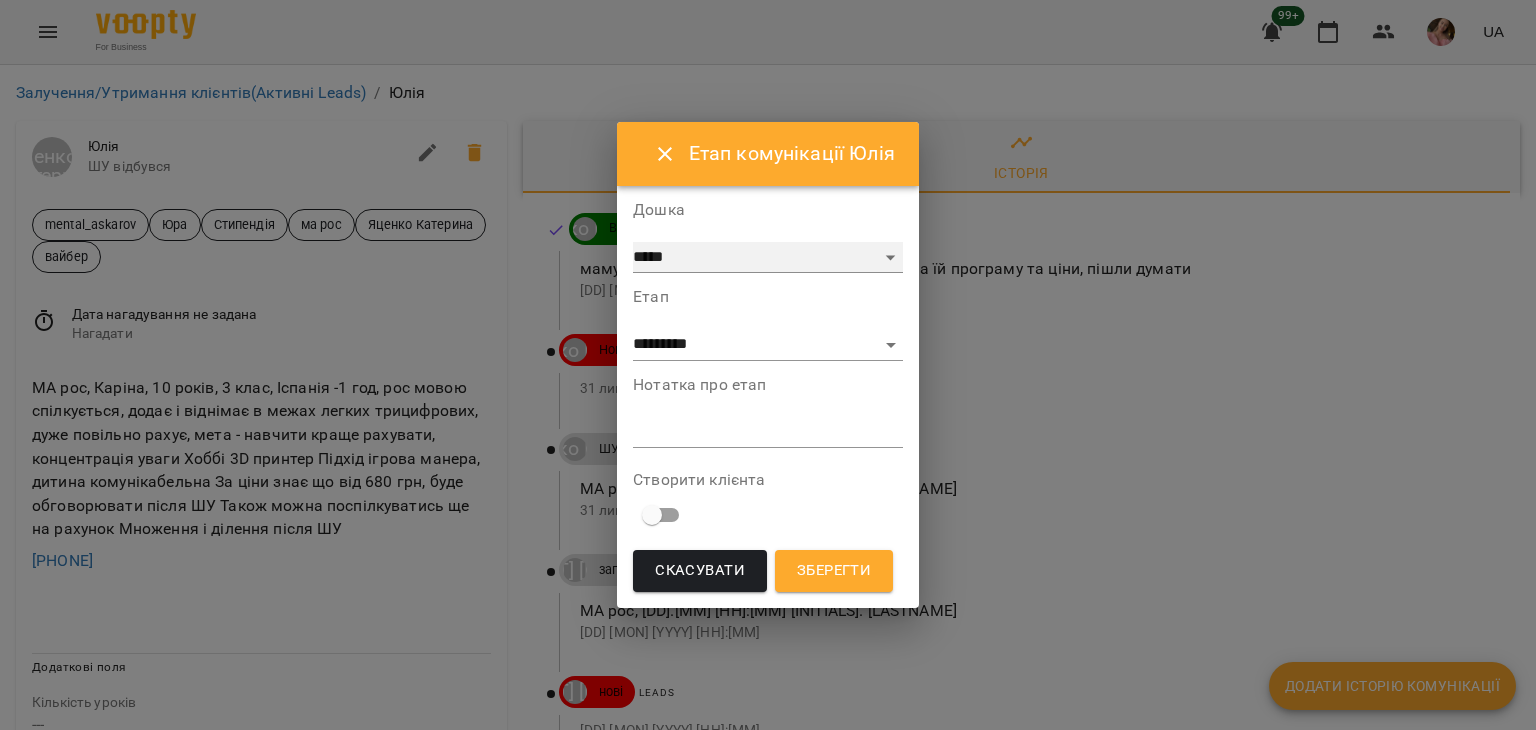 click on "***** ******** ****** ********" at bounding box center [768, 258] 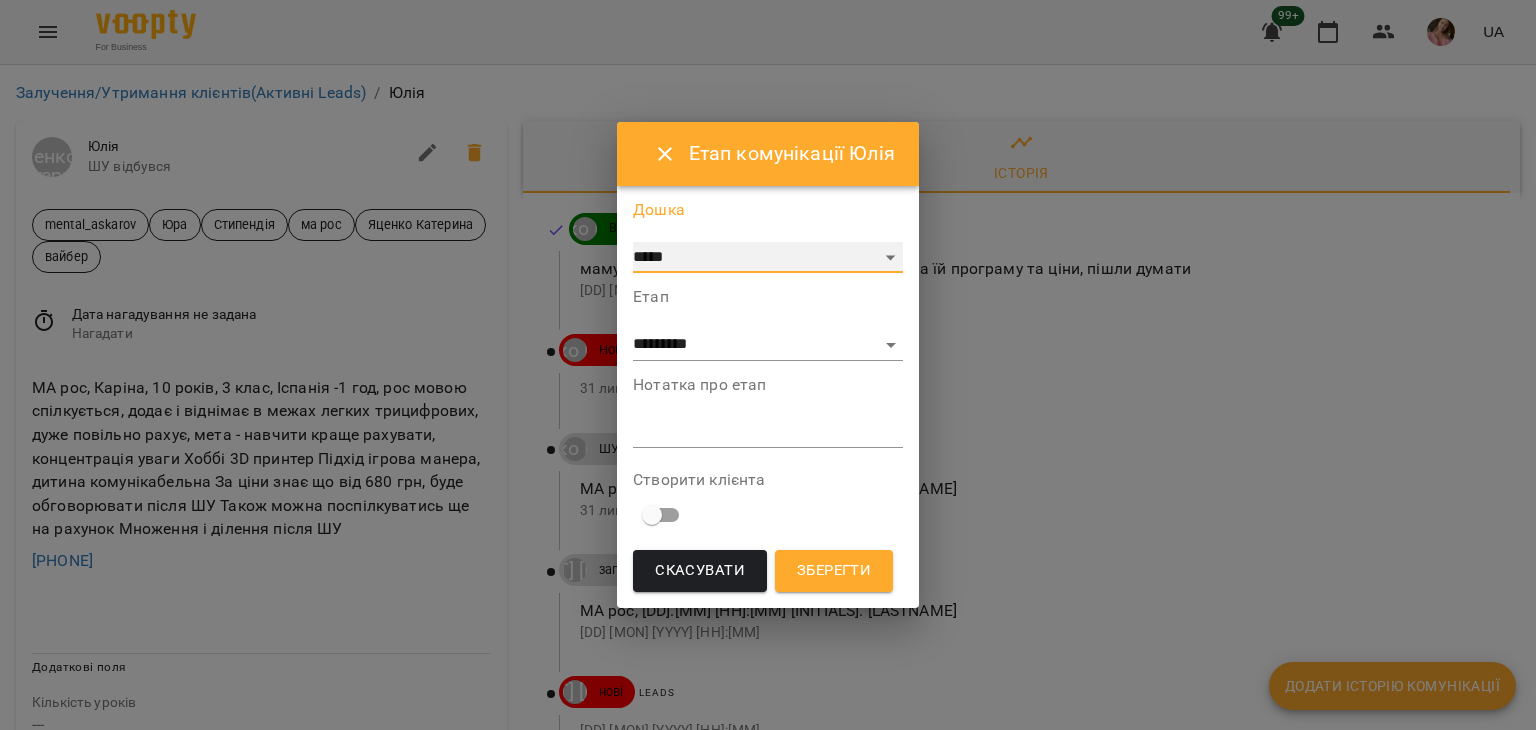 select on "**********" 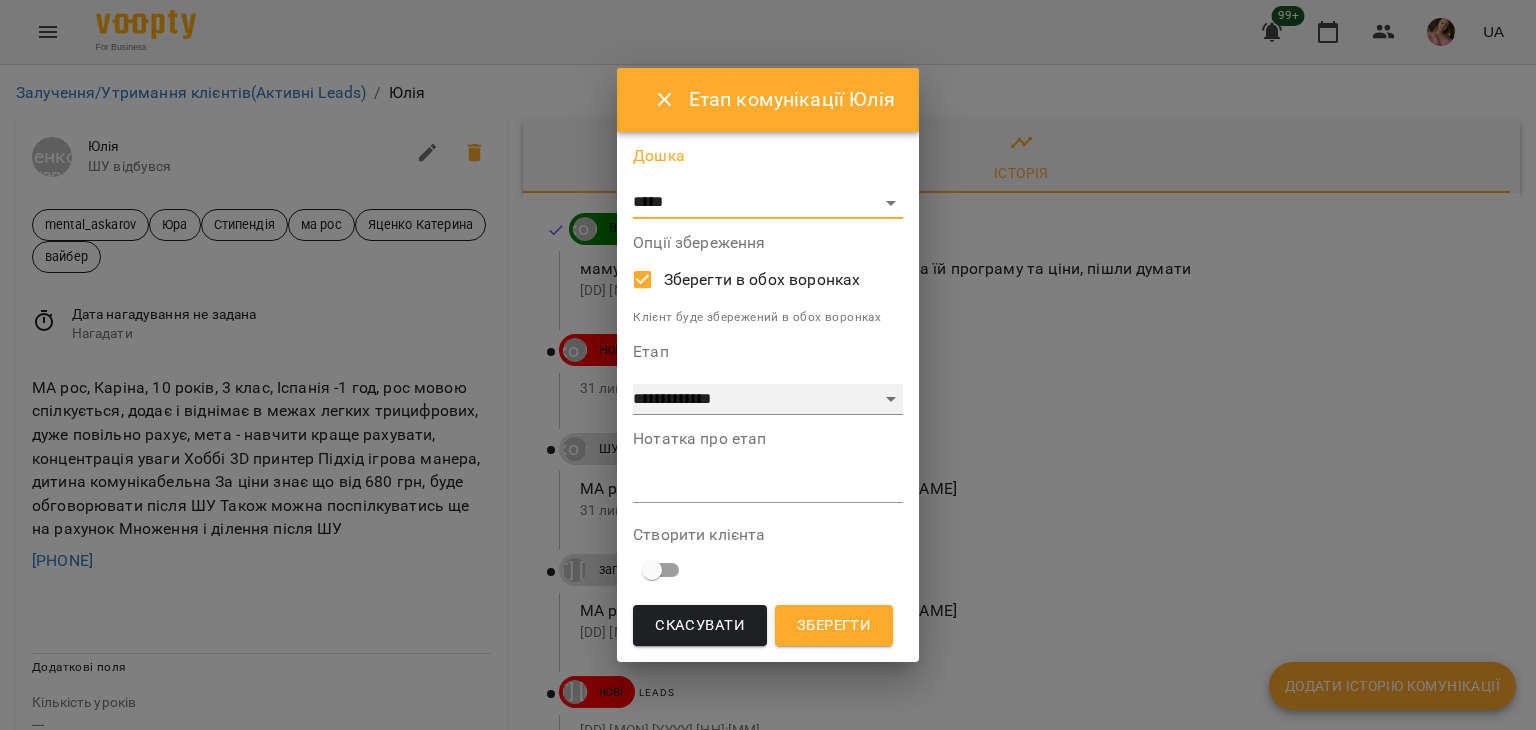 click on "**********" at bounding box center (768, 400) 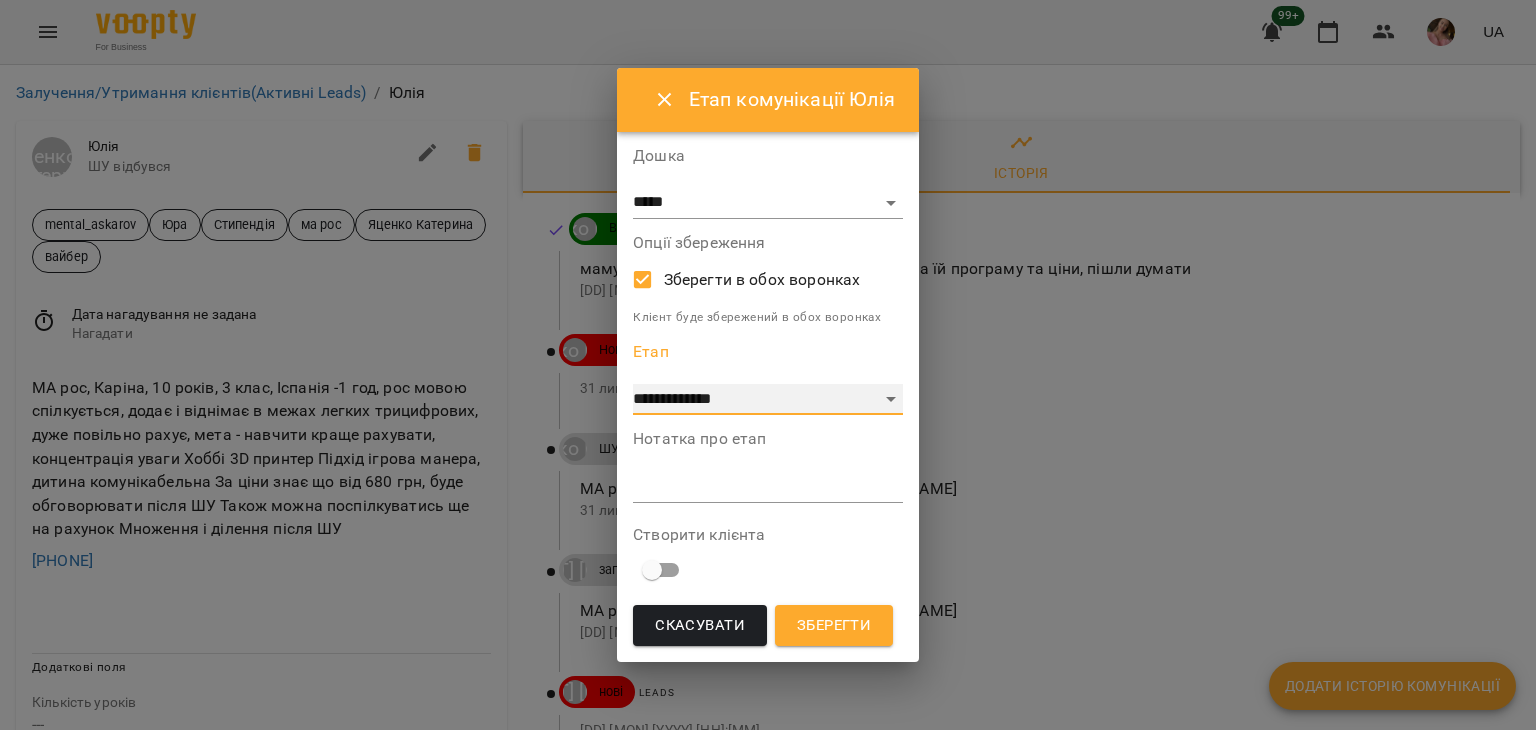 select on "**" 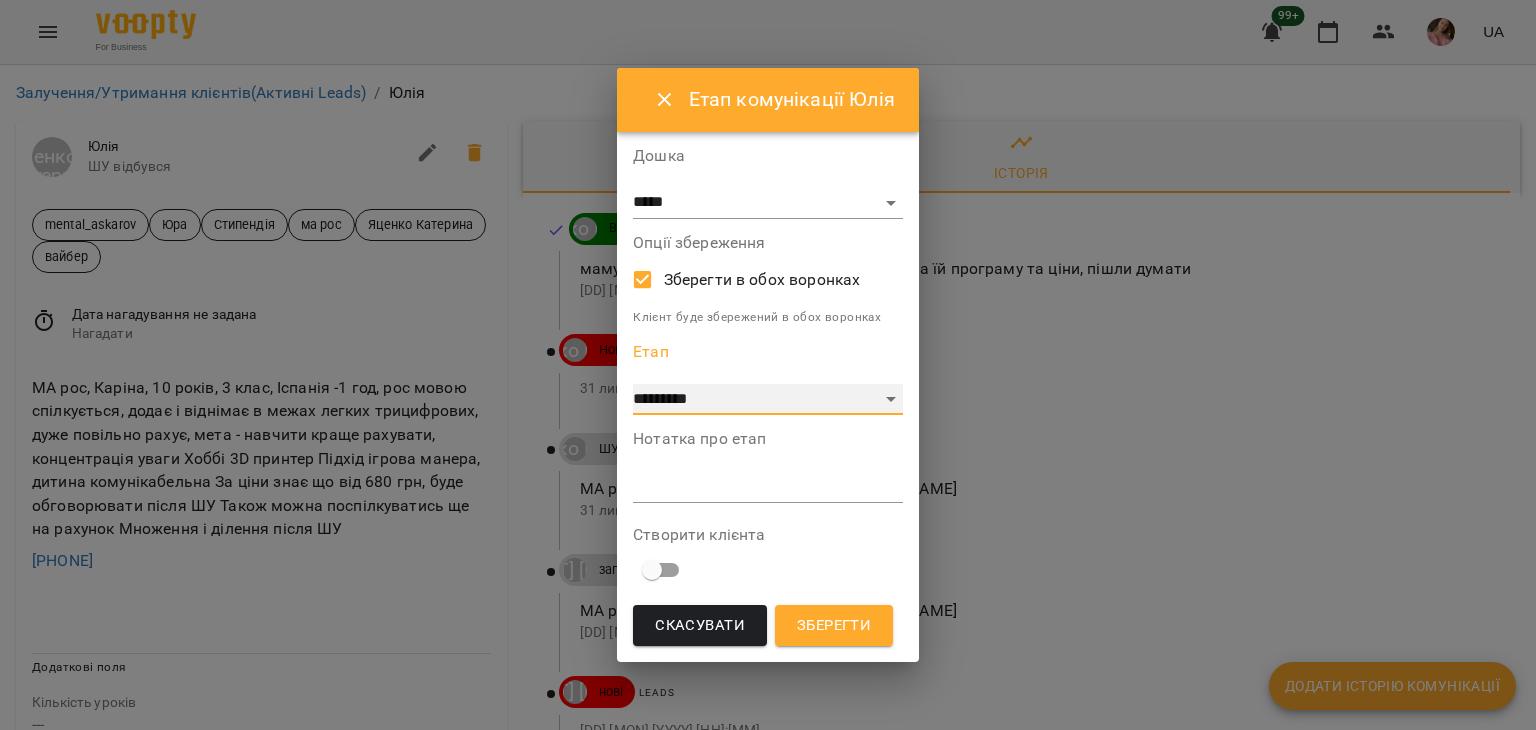 click on "**********" at bounding box center (768, 400) 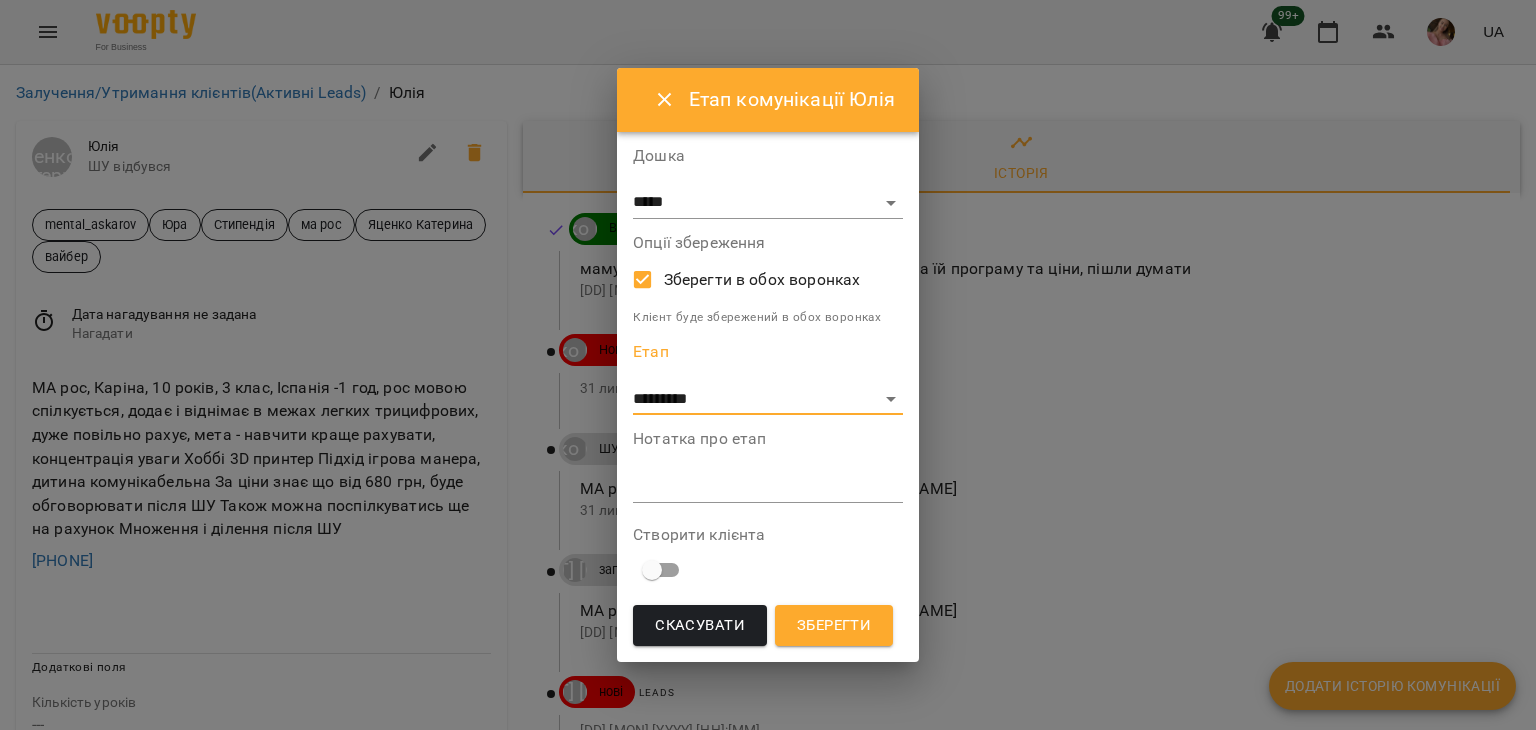 click at bounding box center [768, 486] 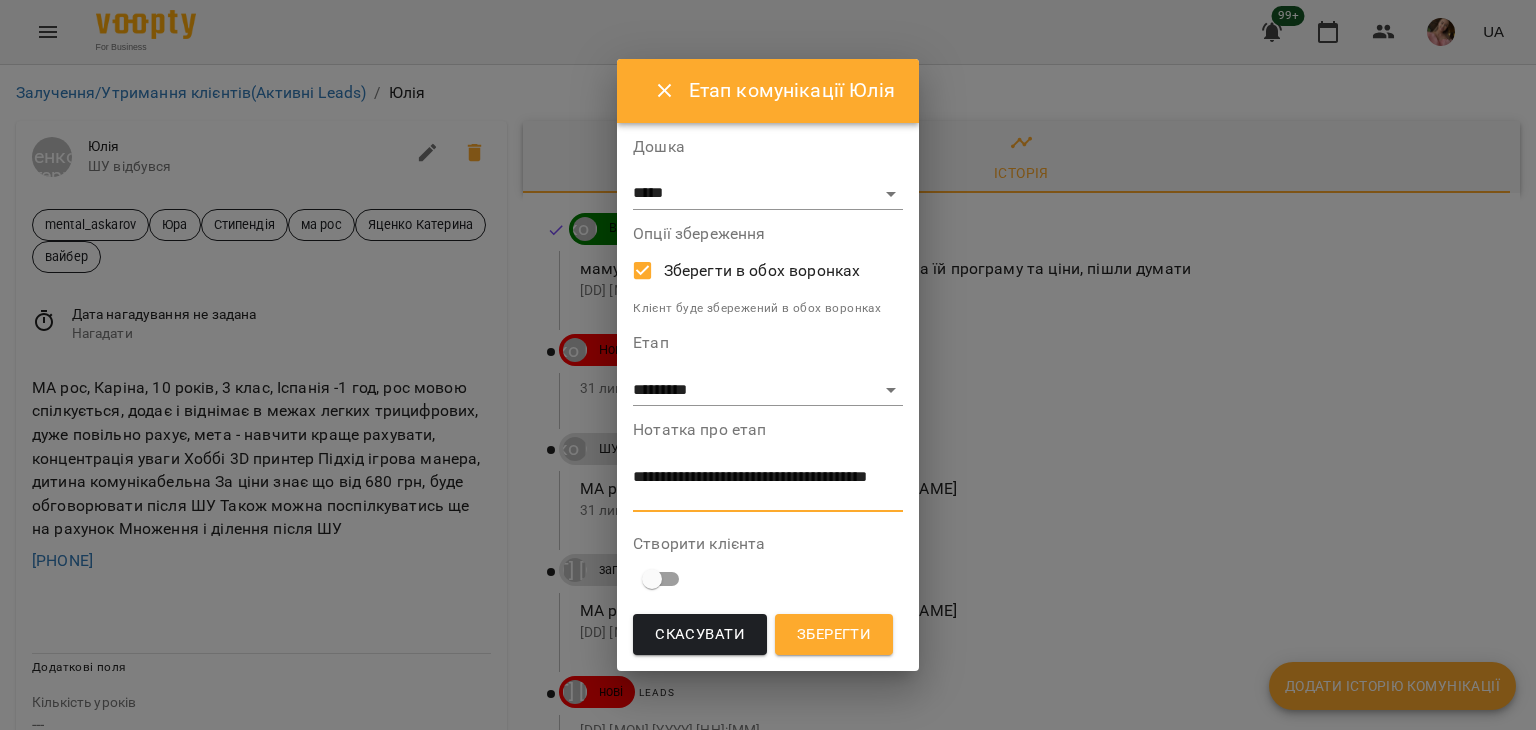 type on "**********" 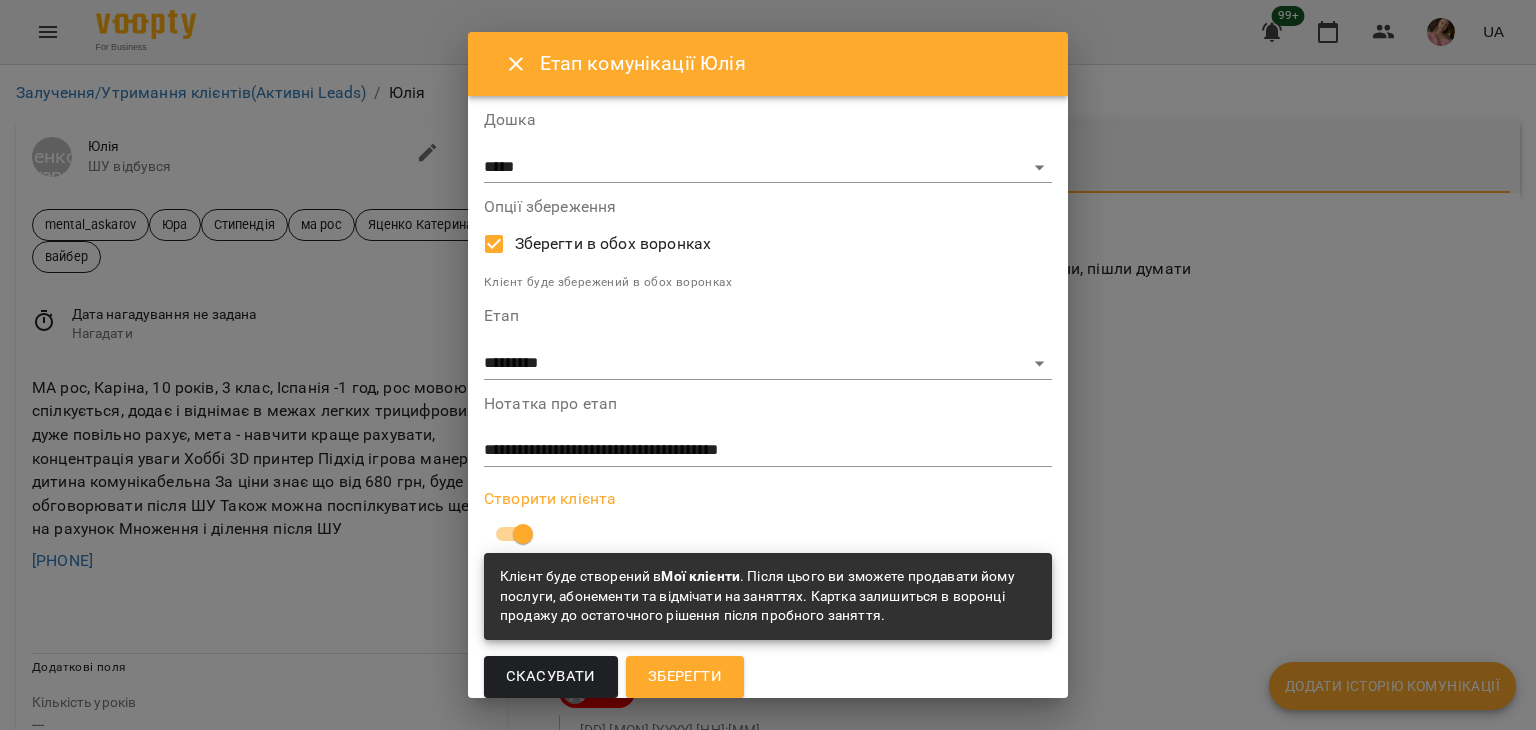 click on "Зберегти" at bounding box center (685, 677) 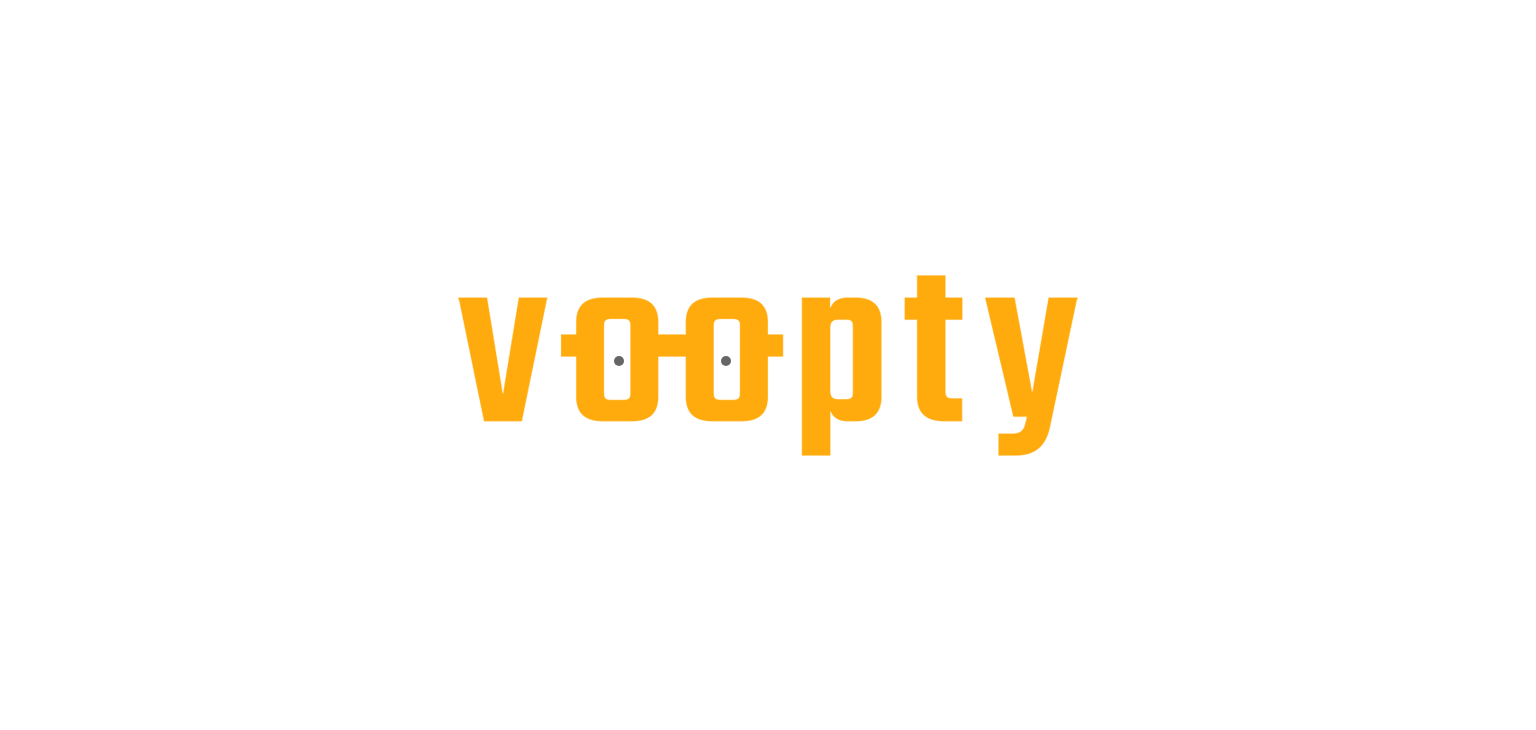 scroll, scrollTop: 0, scrollLeft: 0, axis: both 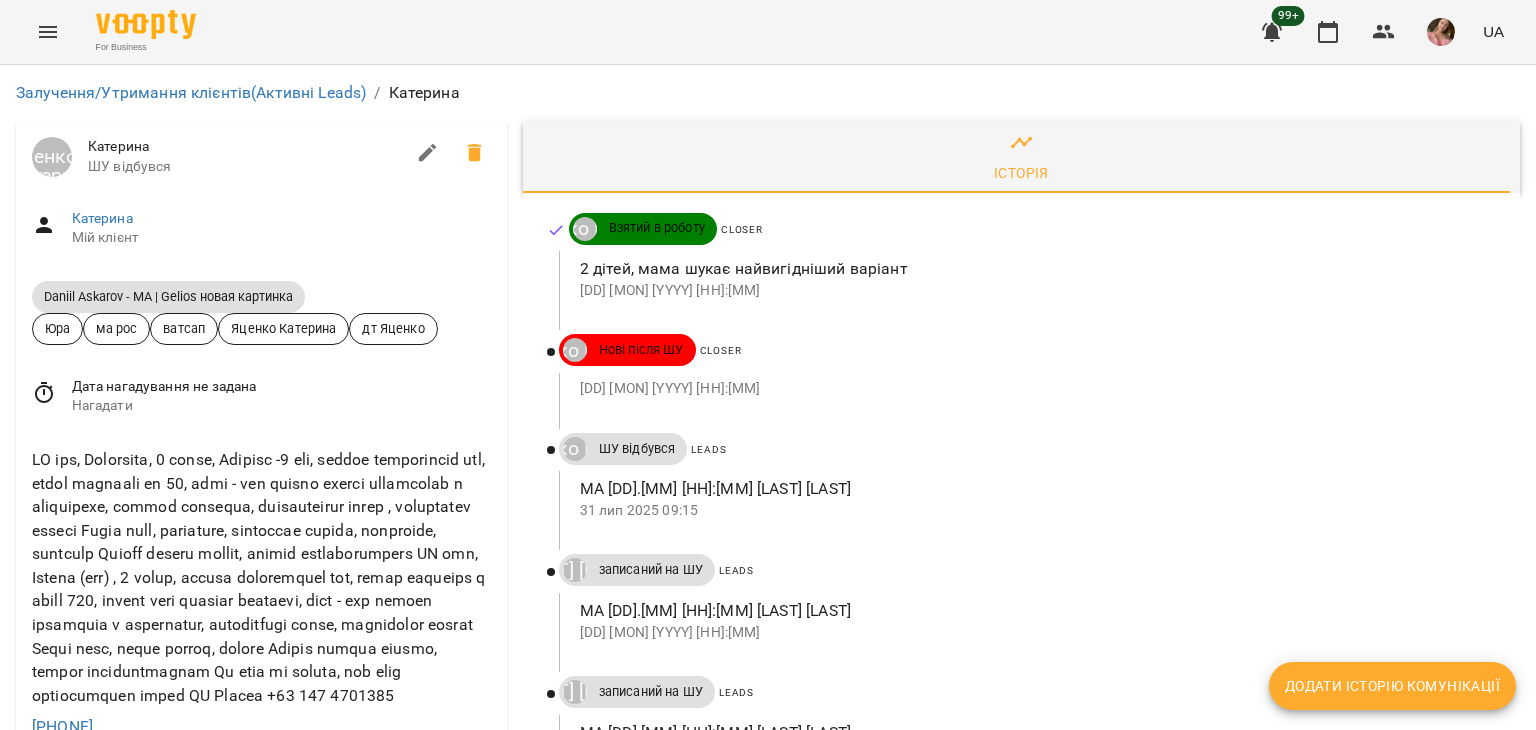 drag, startPoint x: 148, startPoint y: 466, endPoint x: 0, endPoint y: 470, distance: 148.05405 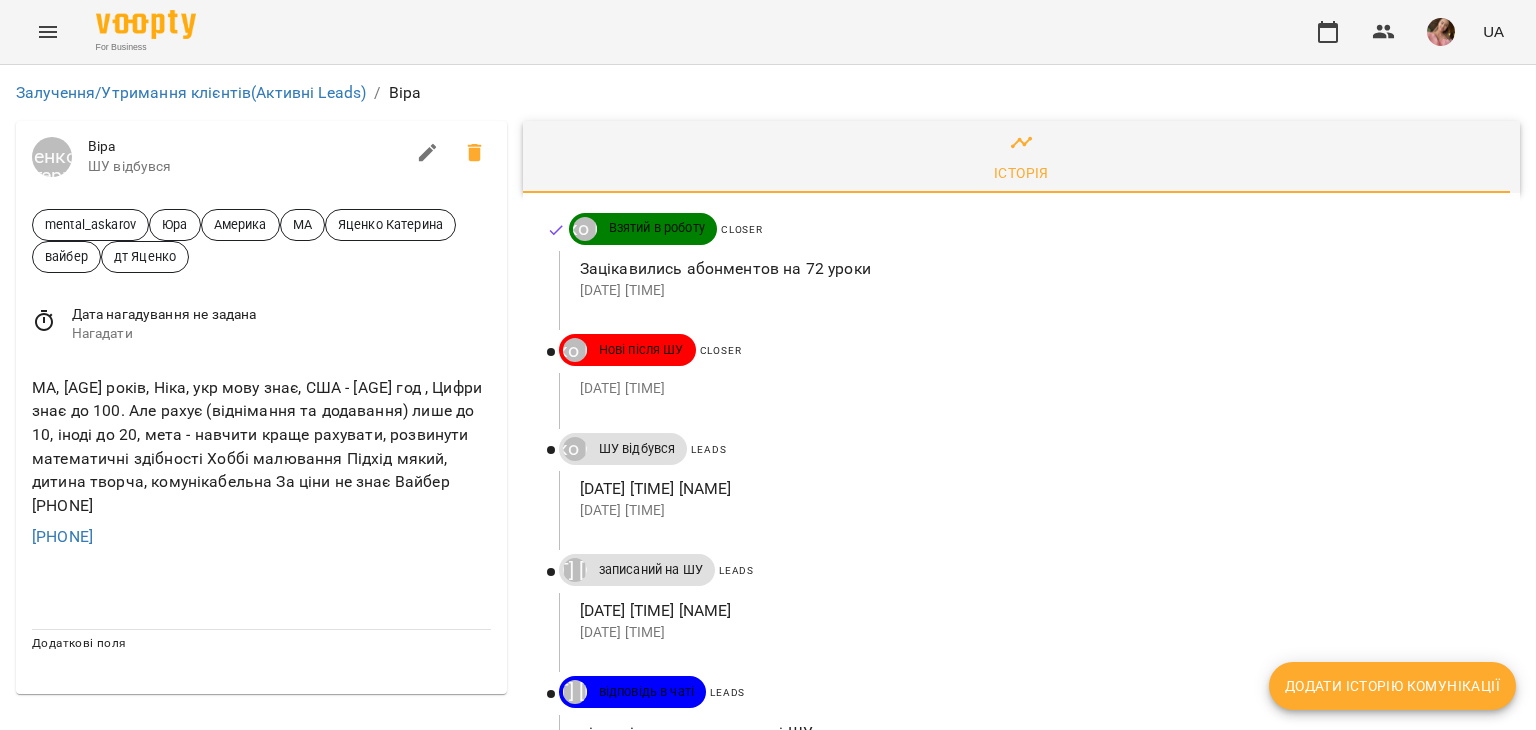 scroll, scrollTop: 0, scrollLeft: 0, axis: both 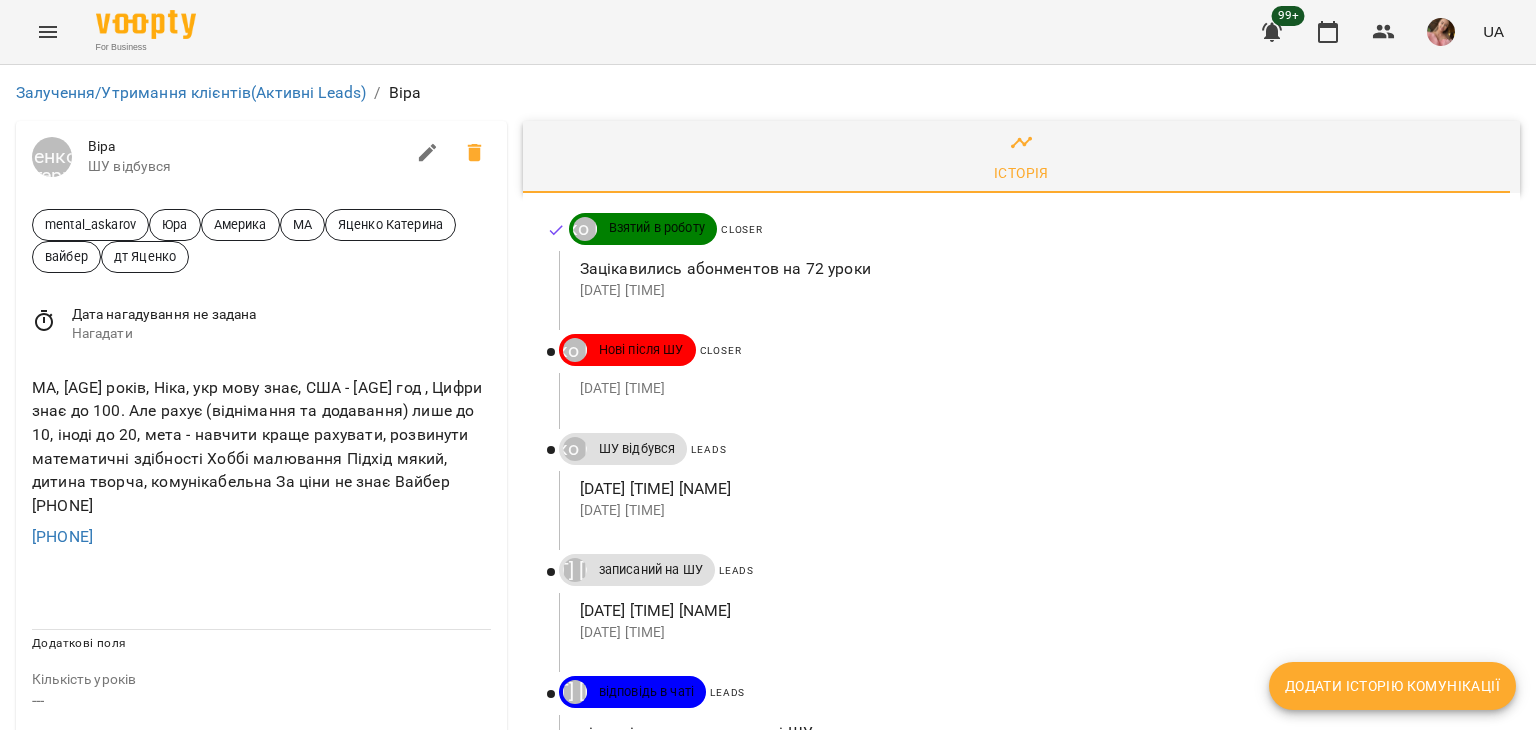 drag, startPoint x: 160, startPoint y: 533, endPoint x: 0, endPoint y: 547, distance: 160.61133 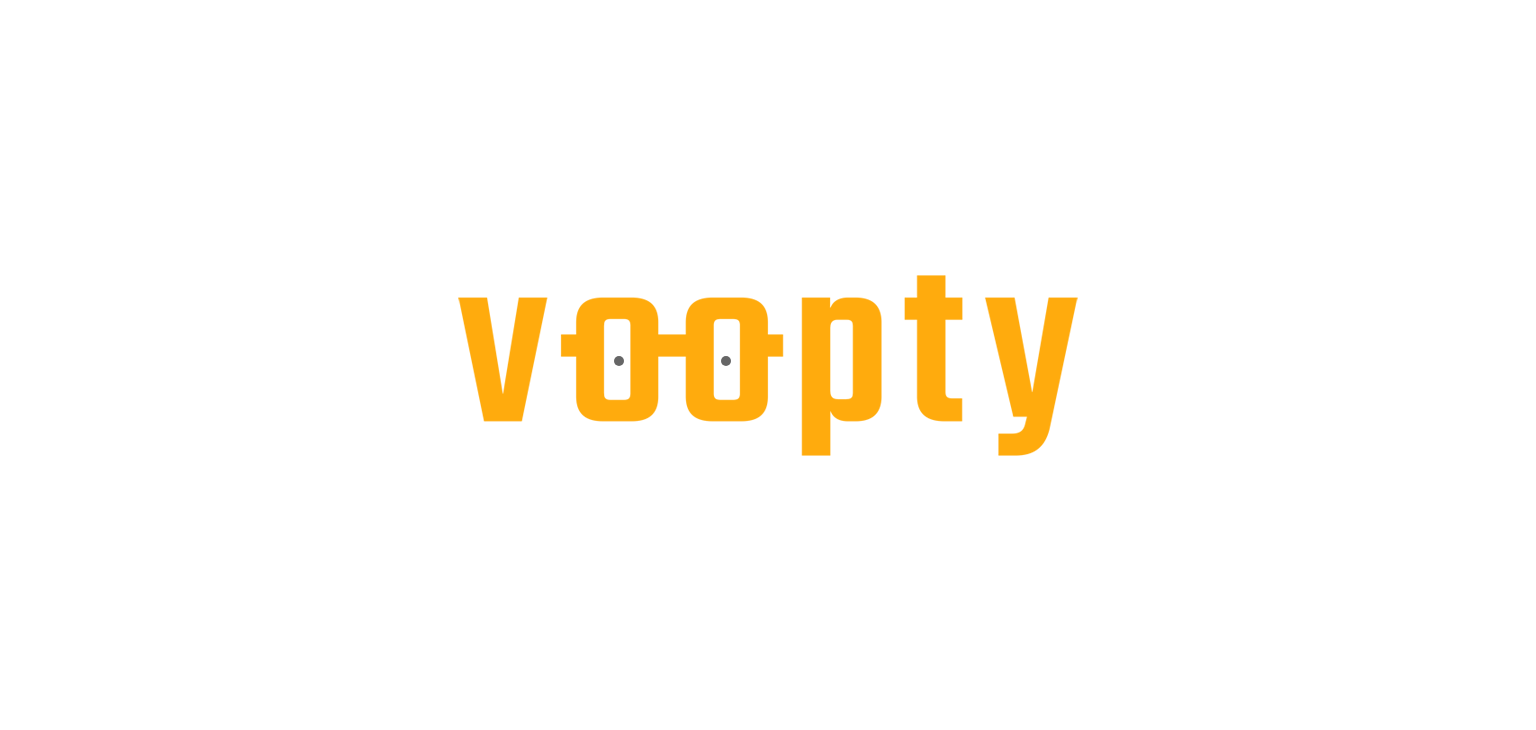 scroll, scrollTop: 0, scrollLeft: 0, axis: both 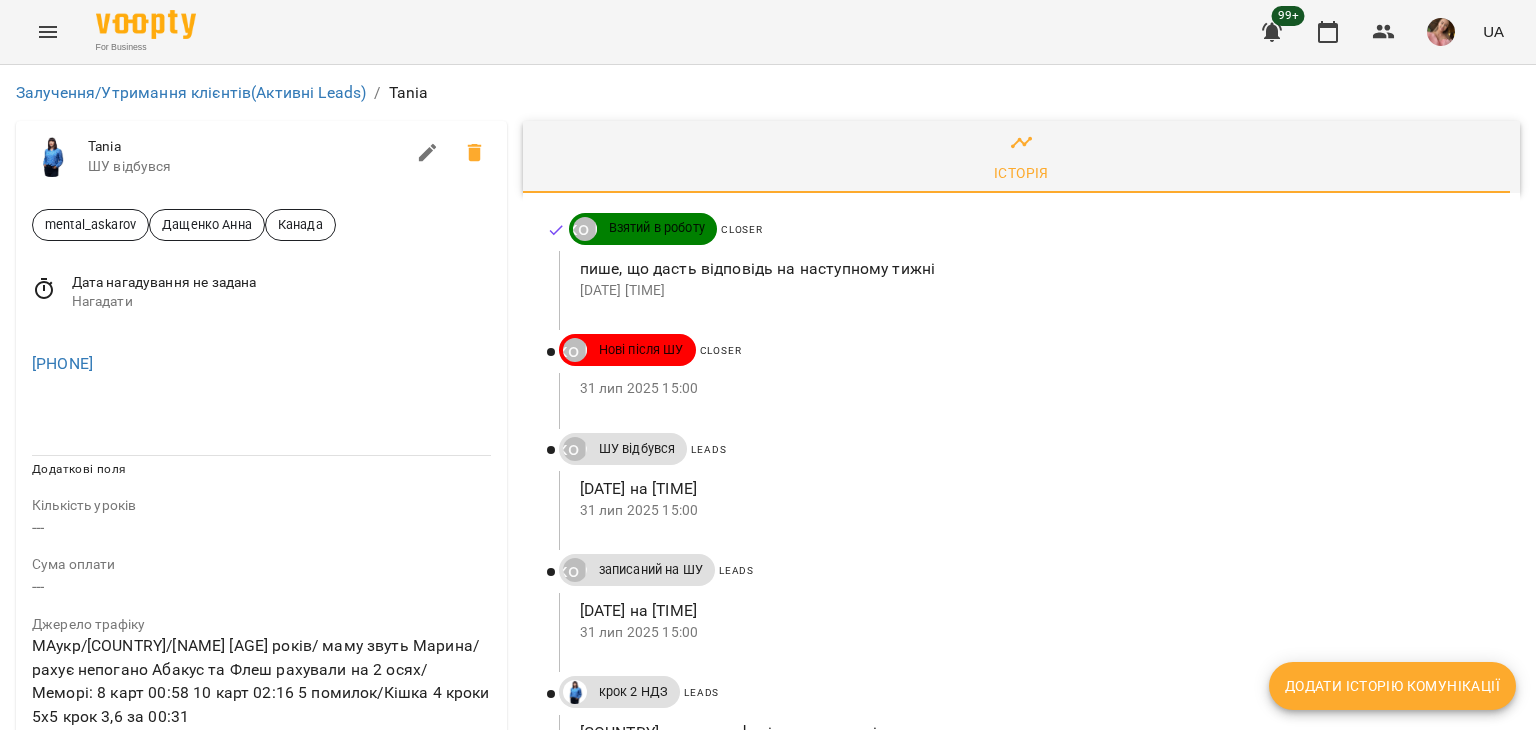 drag, startPoint x: 188, startPoint y: 355, endPoint x: 0, endPoint y: 386, distance: 190.53871 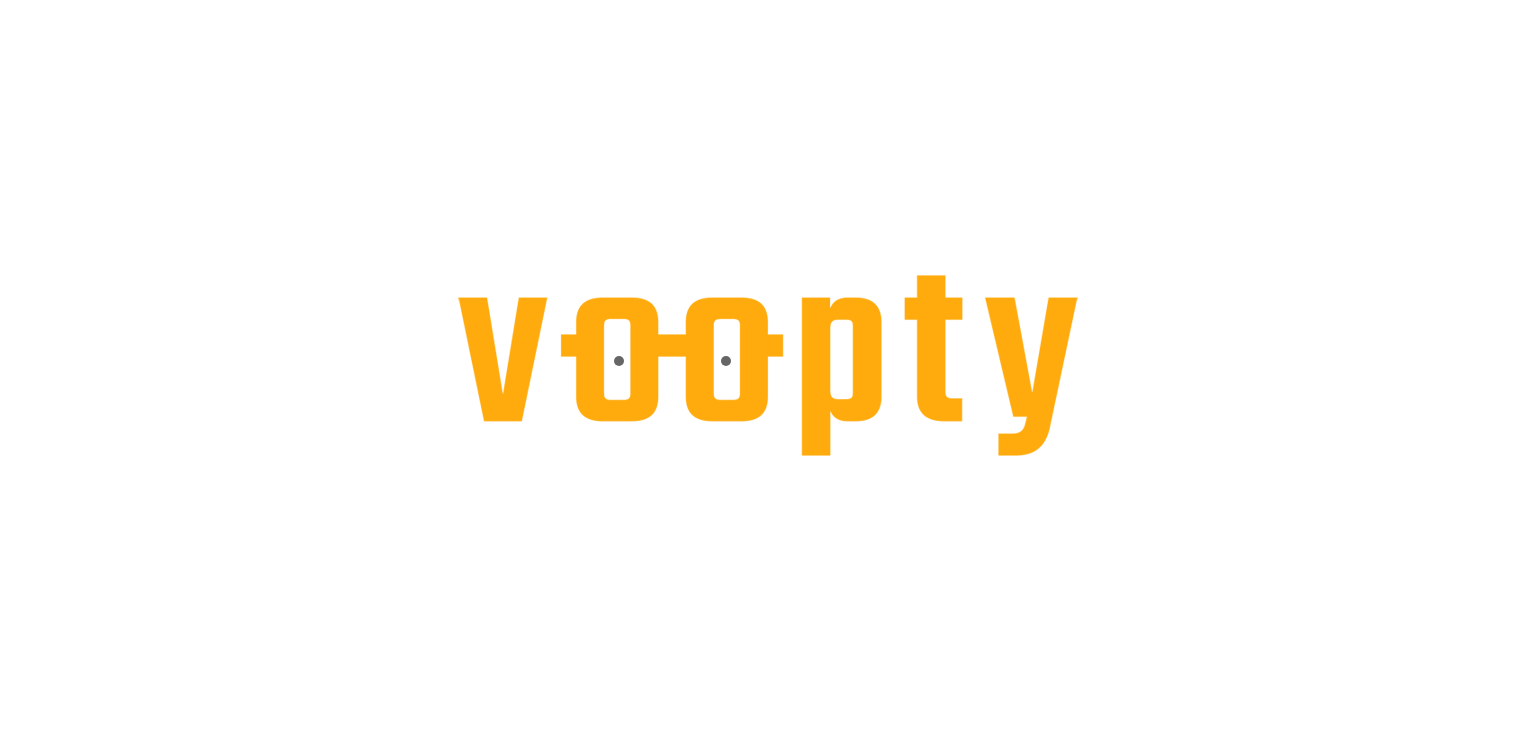 scroll, scrollTop: 0, scrollLeft: 0, axis: both 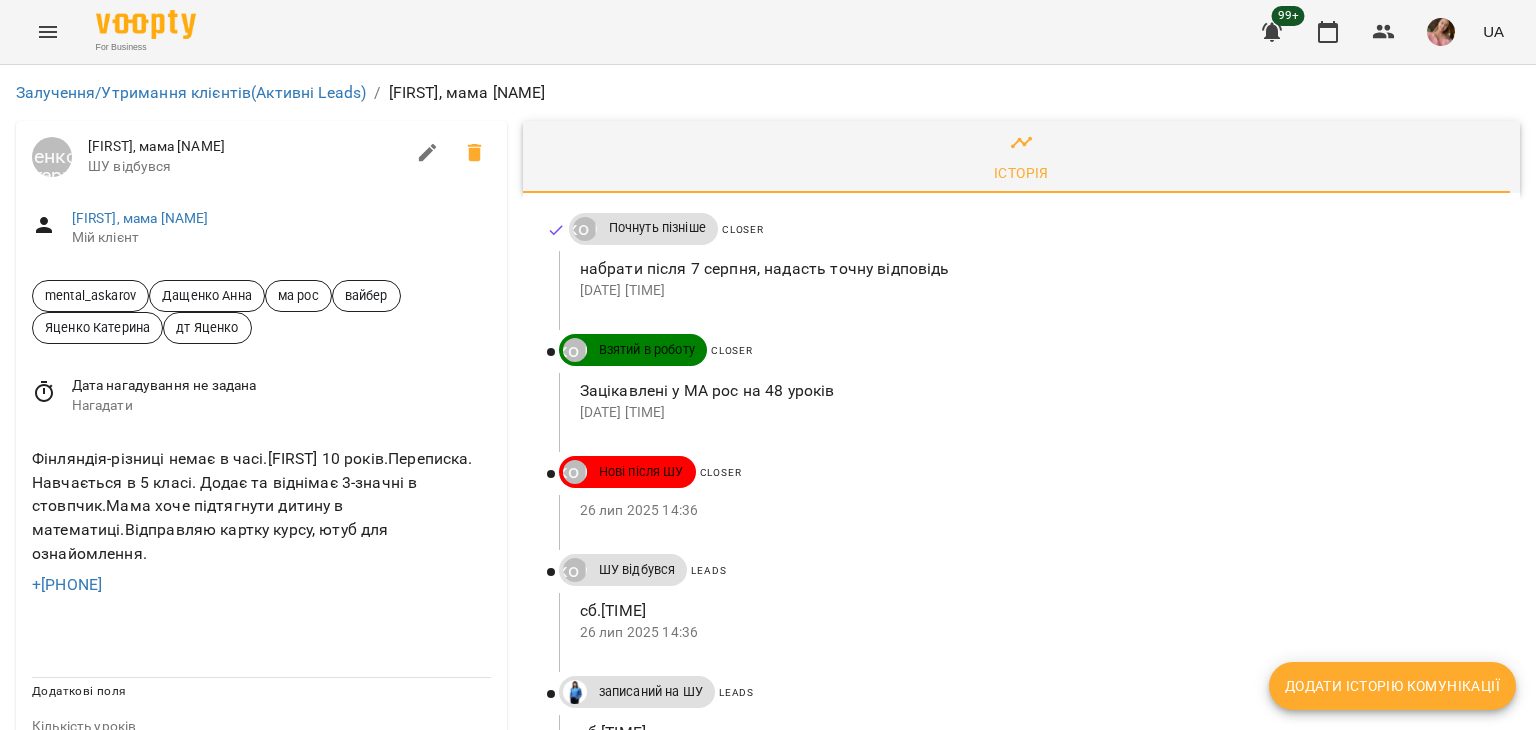 drag, startPoint x: 176, startPoint y: 473, endPoint x: 0, endPoint y: 437, distance: 179.64409 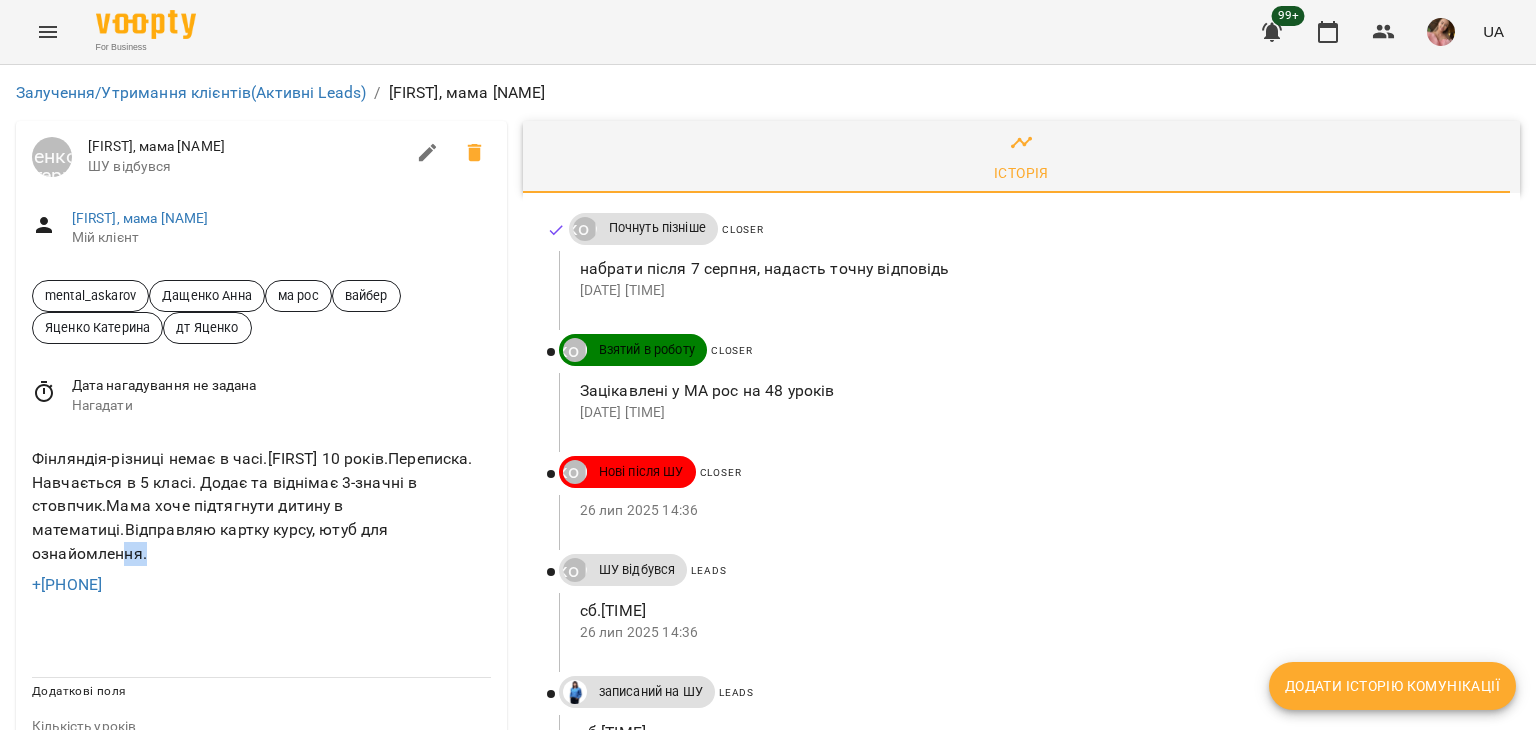 drag, startPoint x: 196, startPoint y: 465, endPoint x: 0, endPoint y: 486, distance: 197.1218 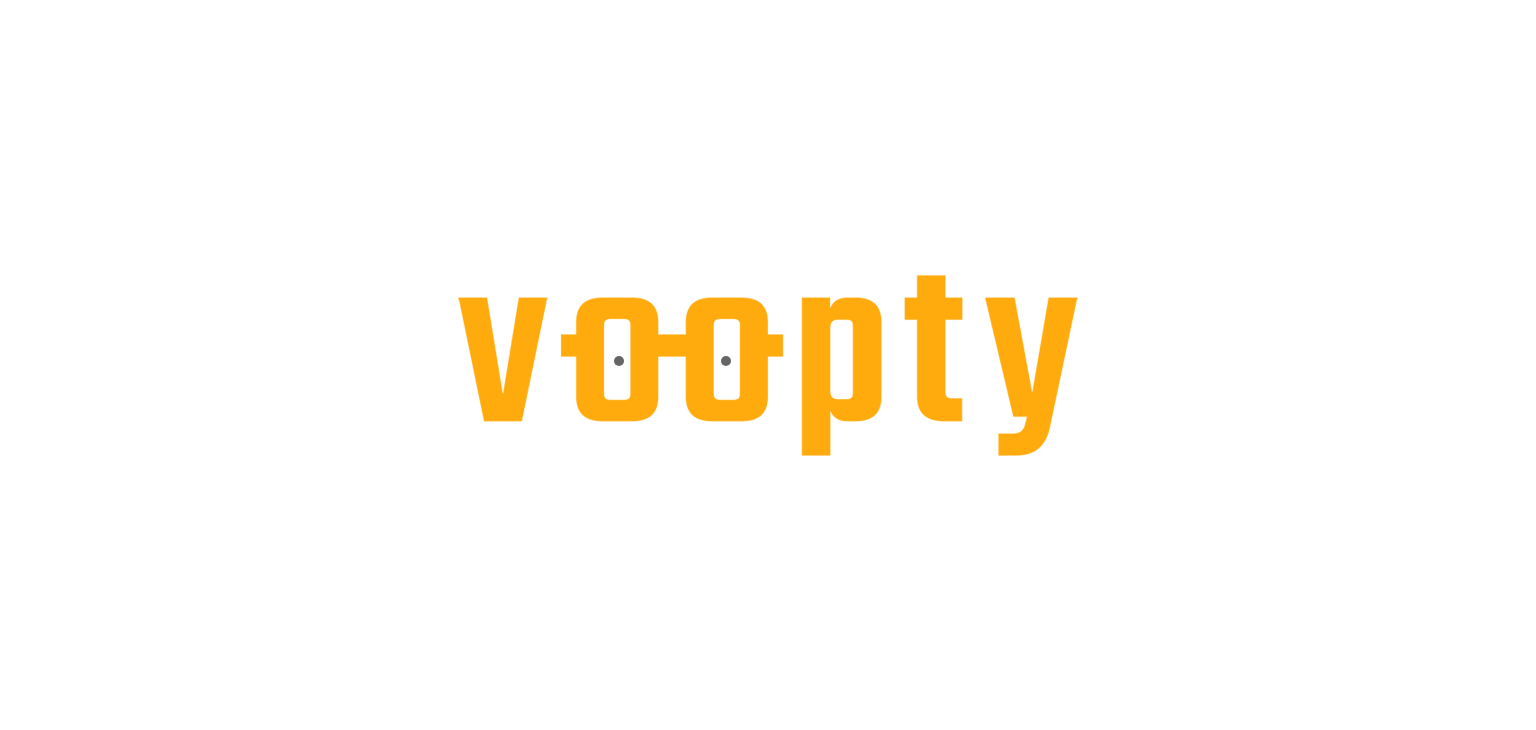 scroll, scrollTop: 0, scrollLeft: 0, axis: both 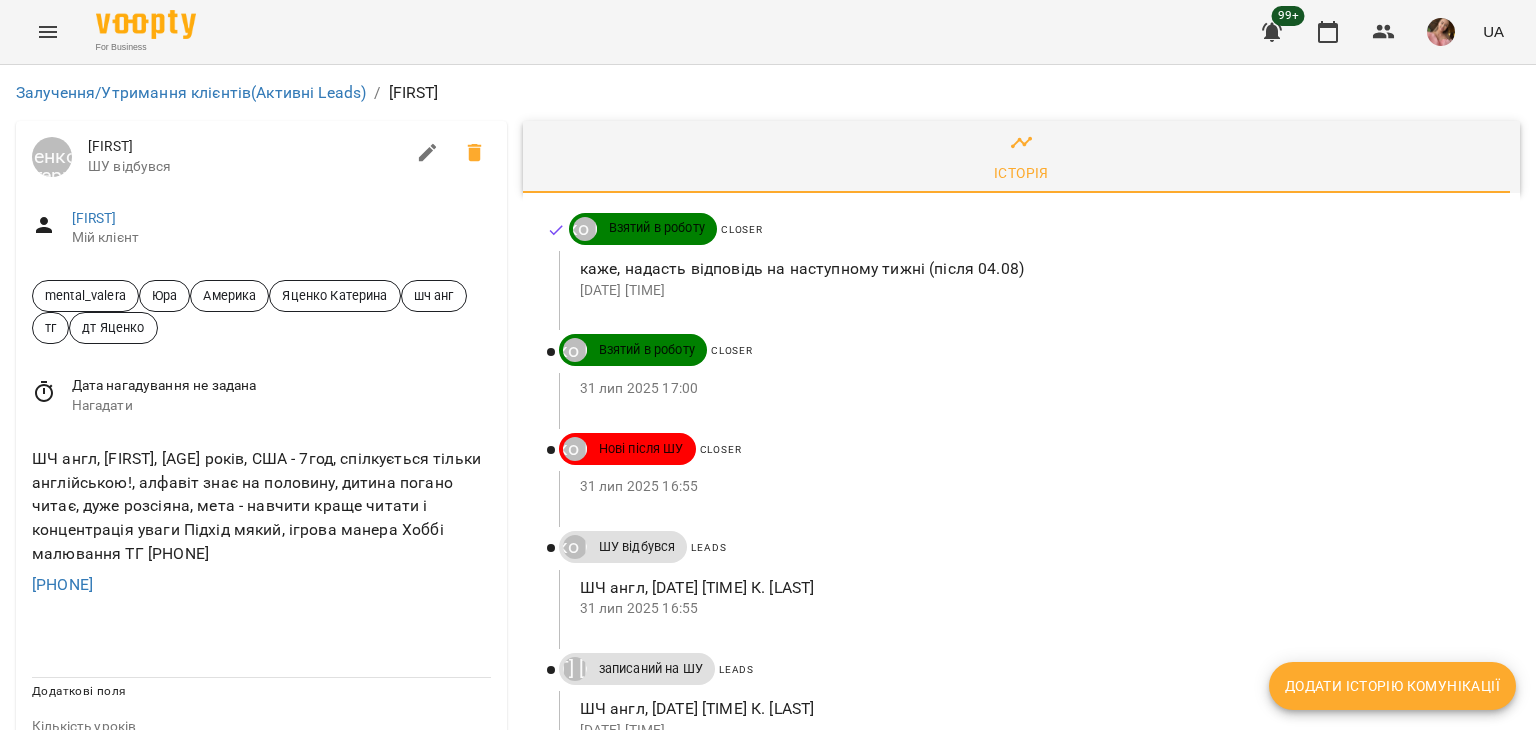 click on "[PHONE]" at bounding box center (261, 585) 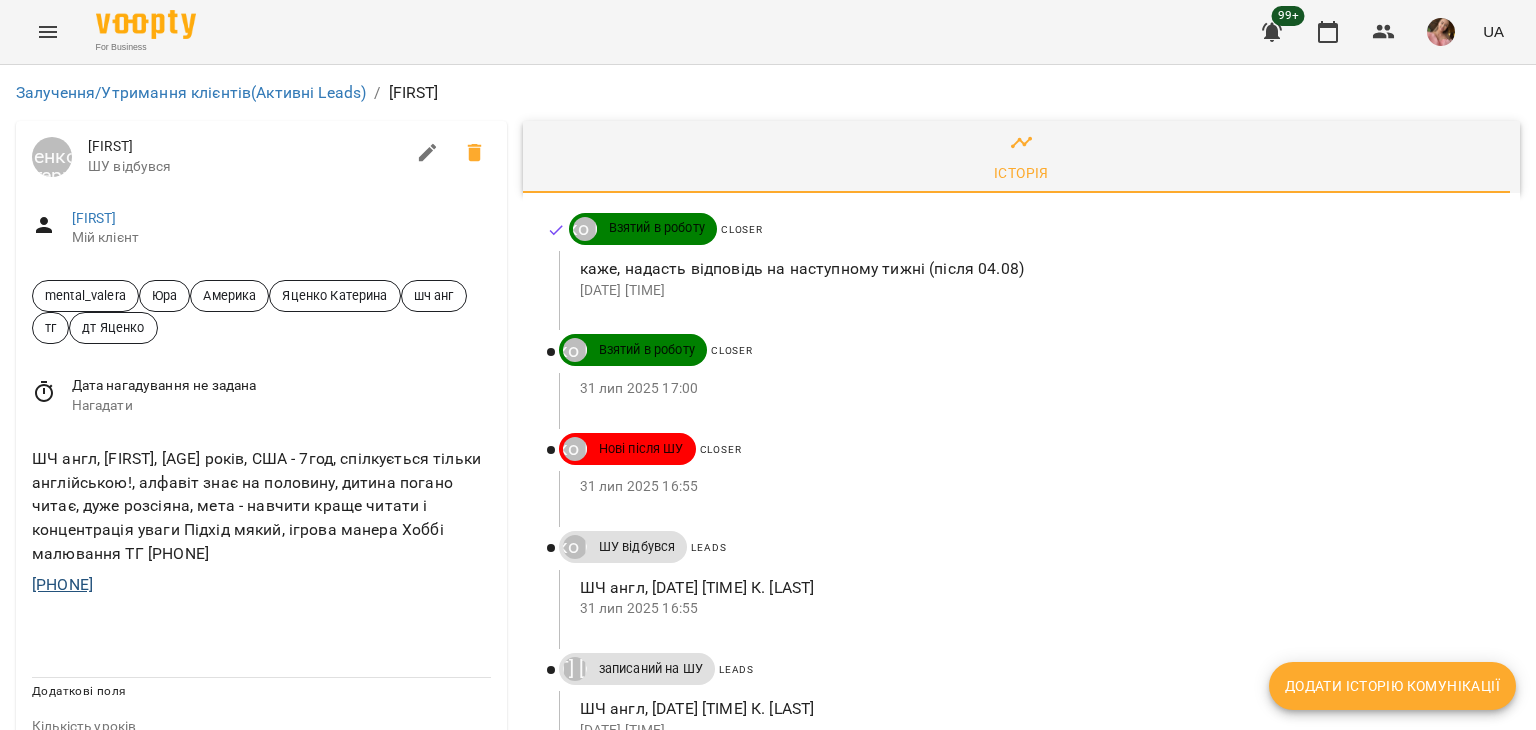 copy on "[PHONE]" 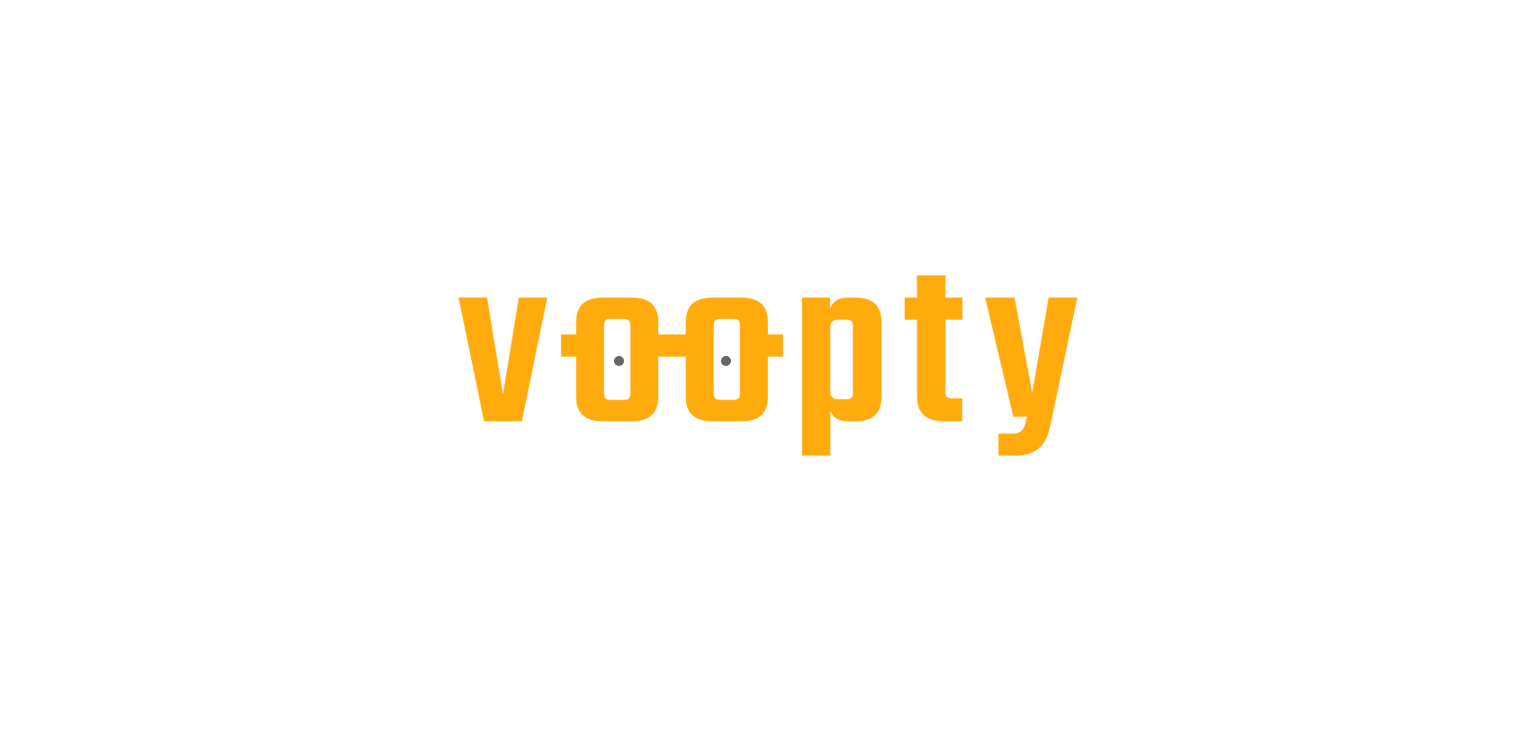 scroll, scrollTop: 0, scrollLeft: 0, axis: both 